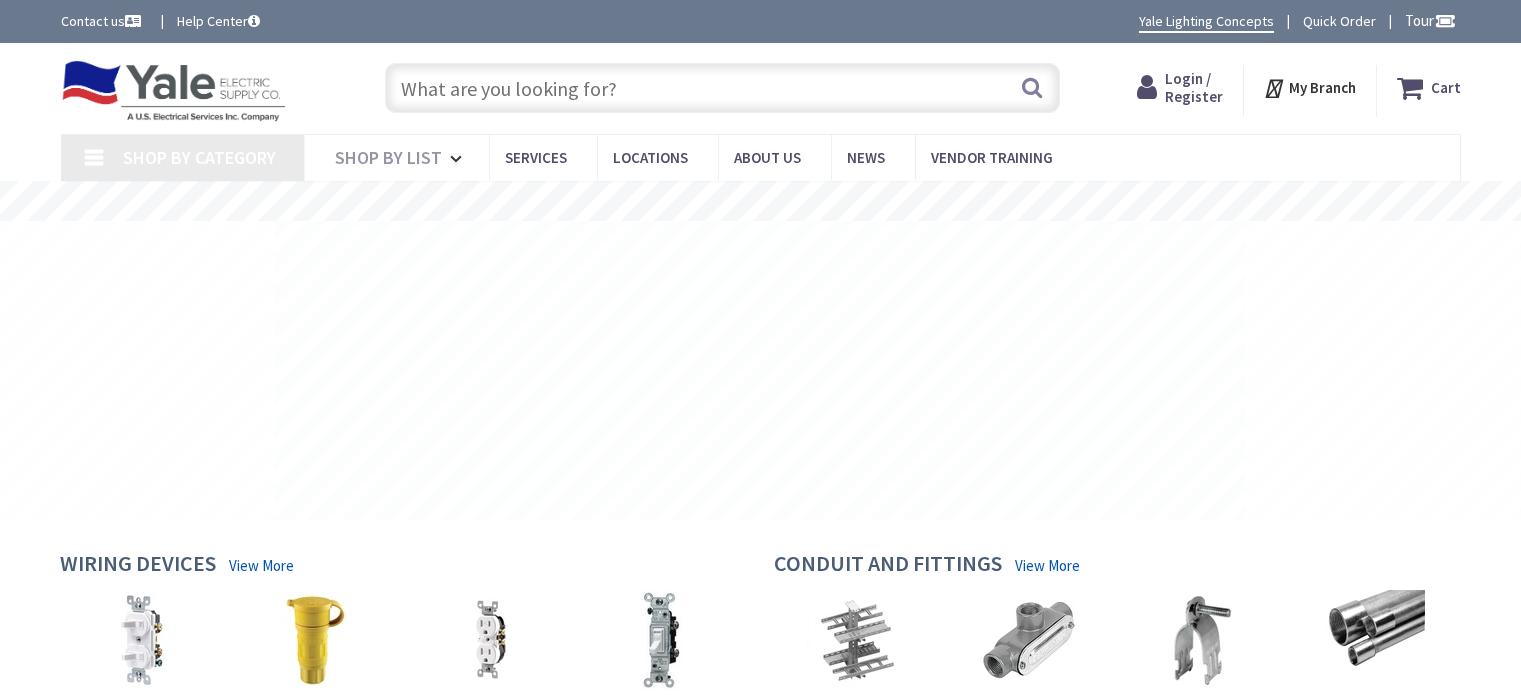 scroll, scrollTop: 0, scrollLeft: 0, axis: both 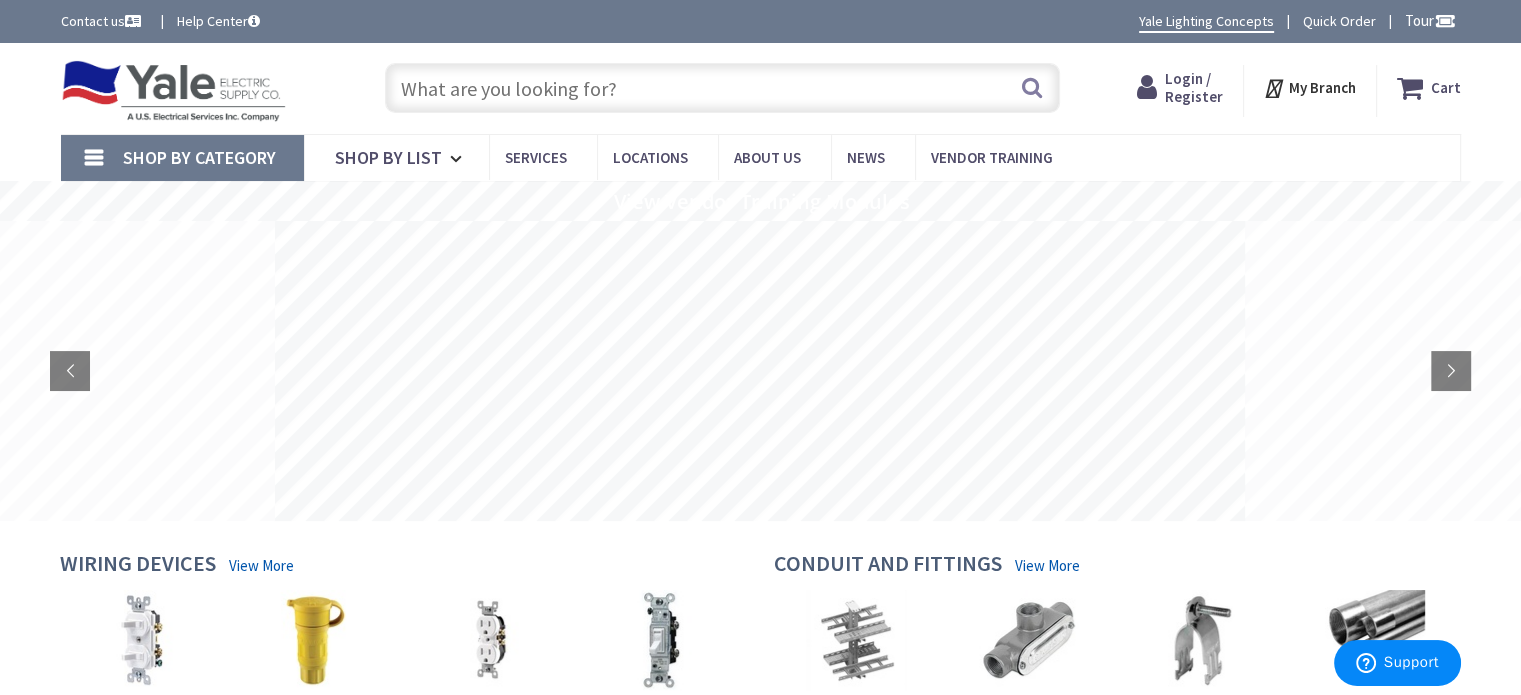 click at bounding box center [722, 88] 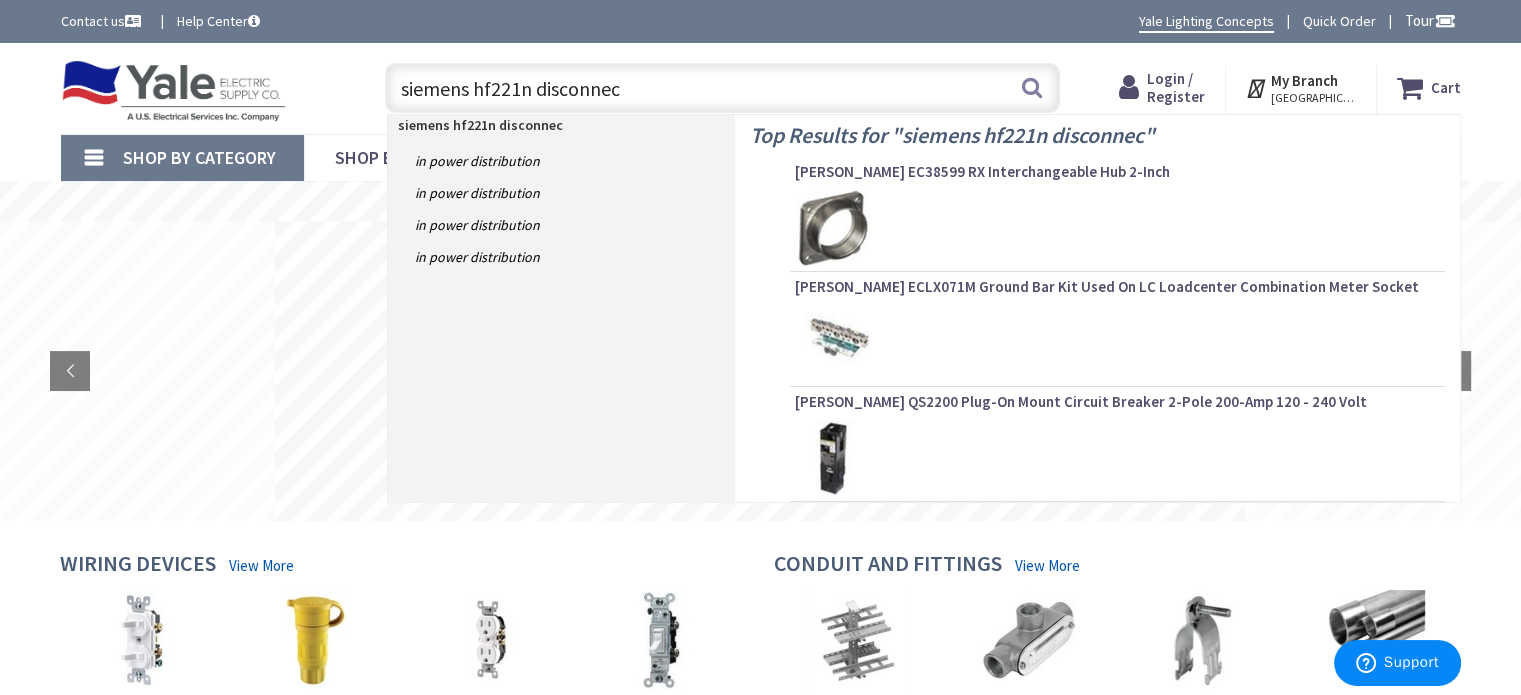 type on "siemens hf221n disconnect" 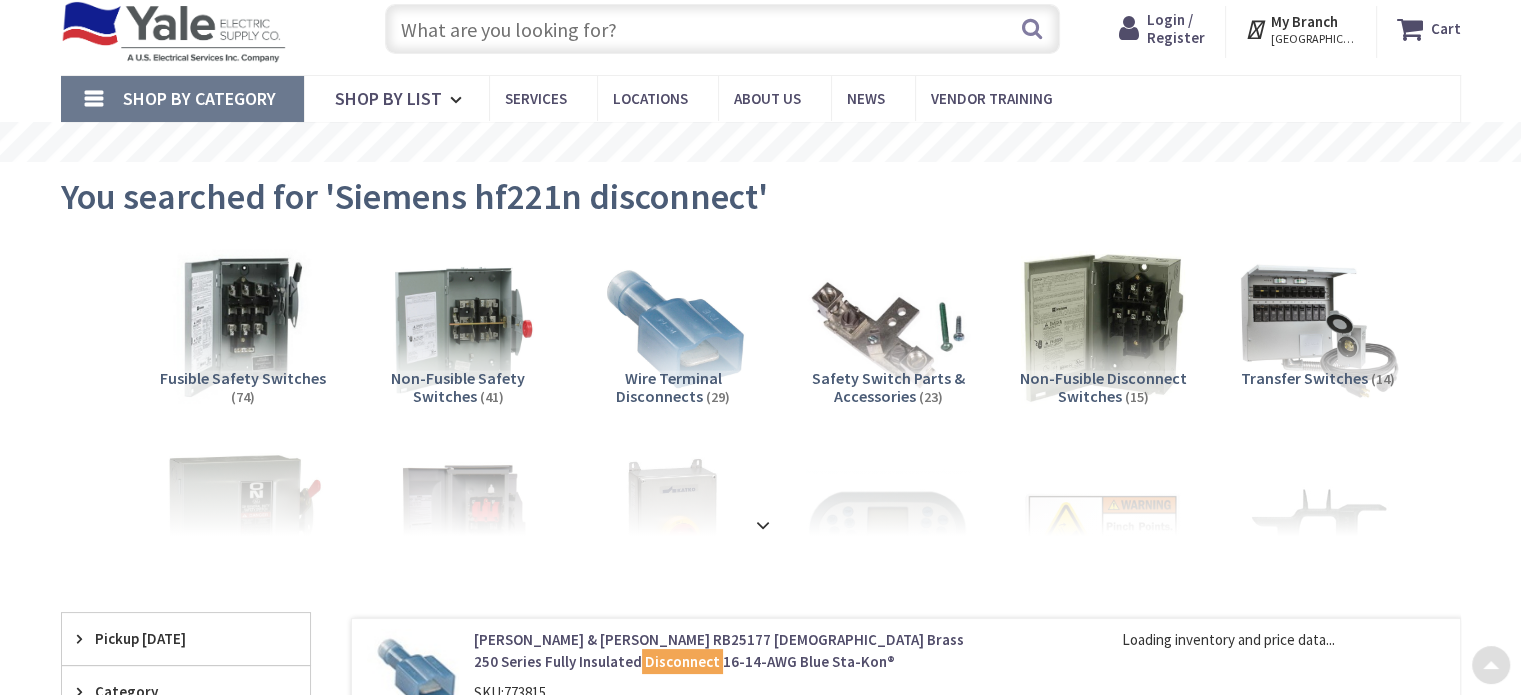 scroll, scrollTop: 500, scrollLeft: 0, axis: vertical 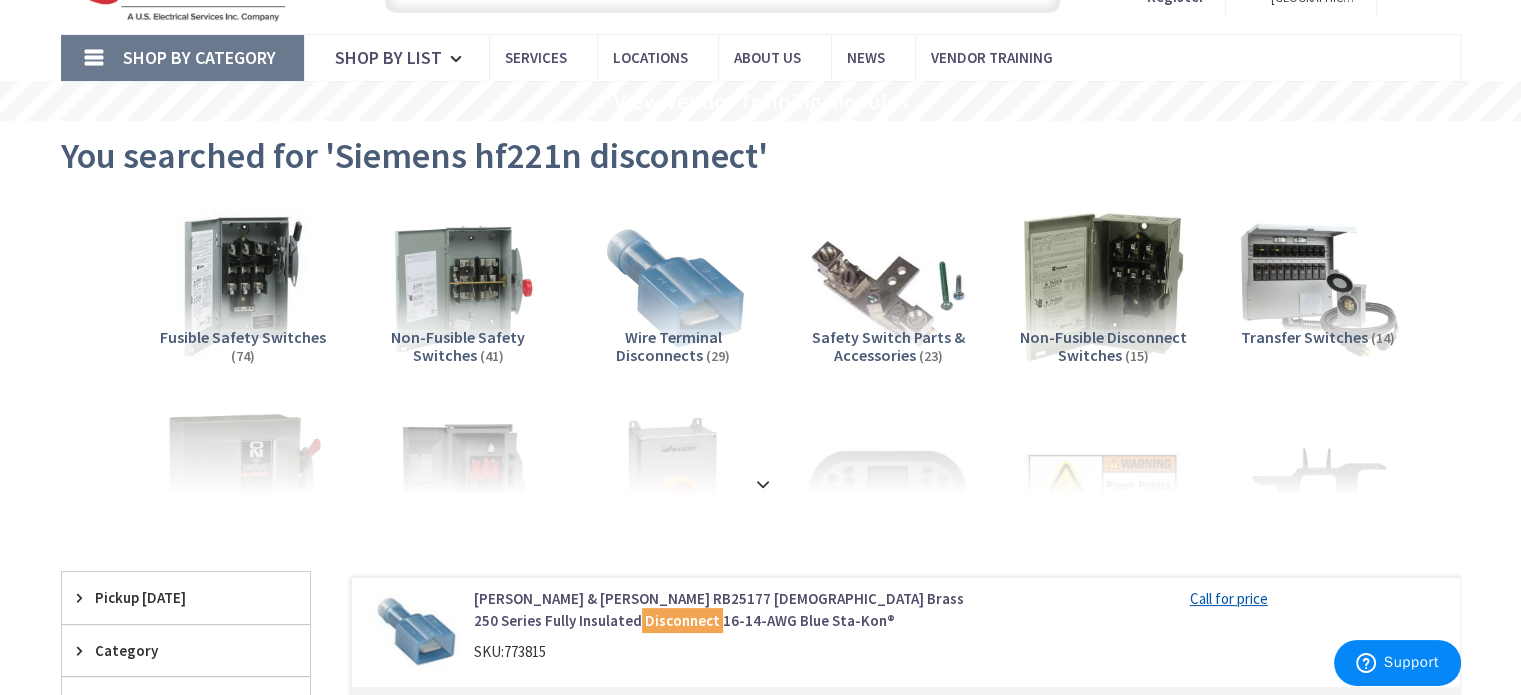 click on "Fusible Safety Switches" at bounding box center [243, 337] 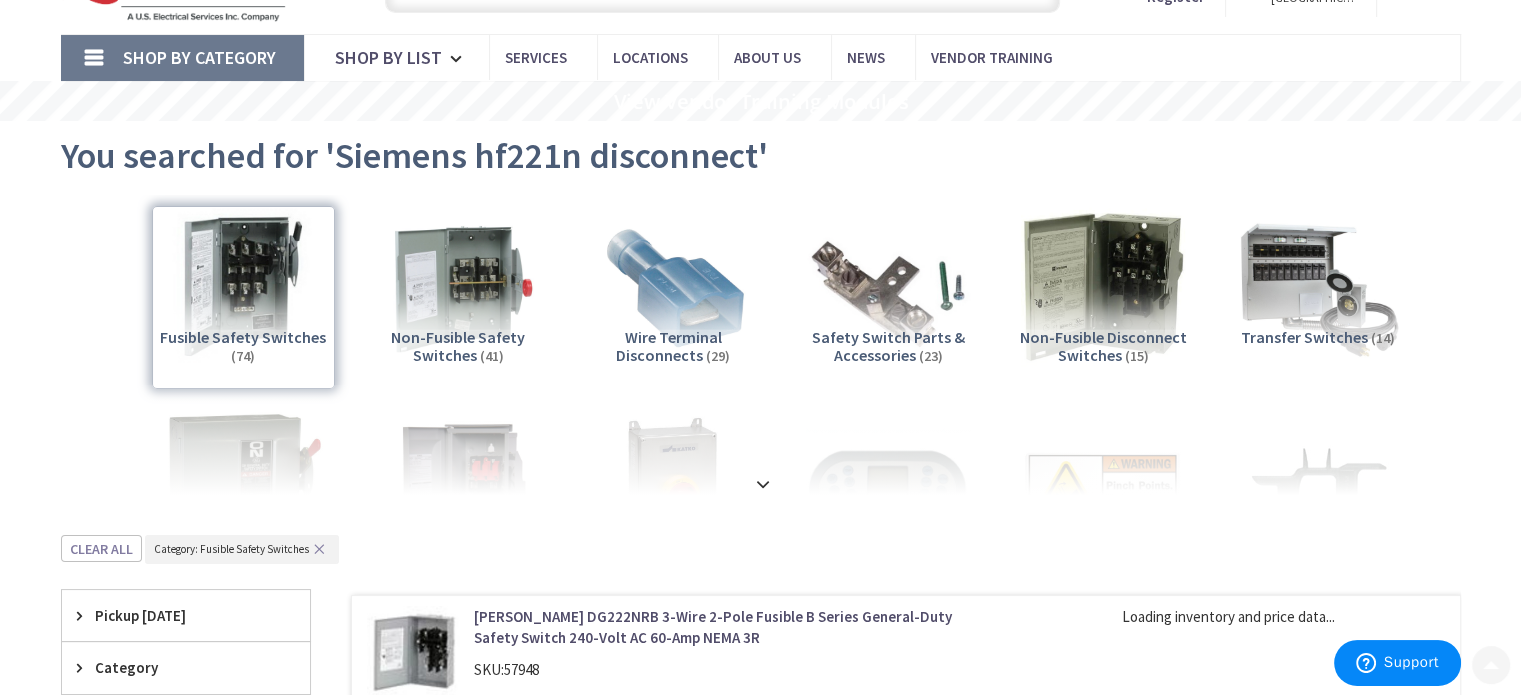 scroll, scrollTop: 634, scrollLeft: 0, axis: vertical 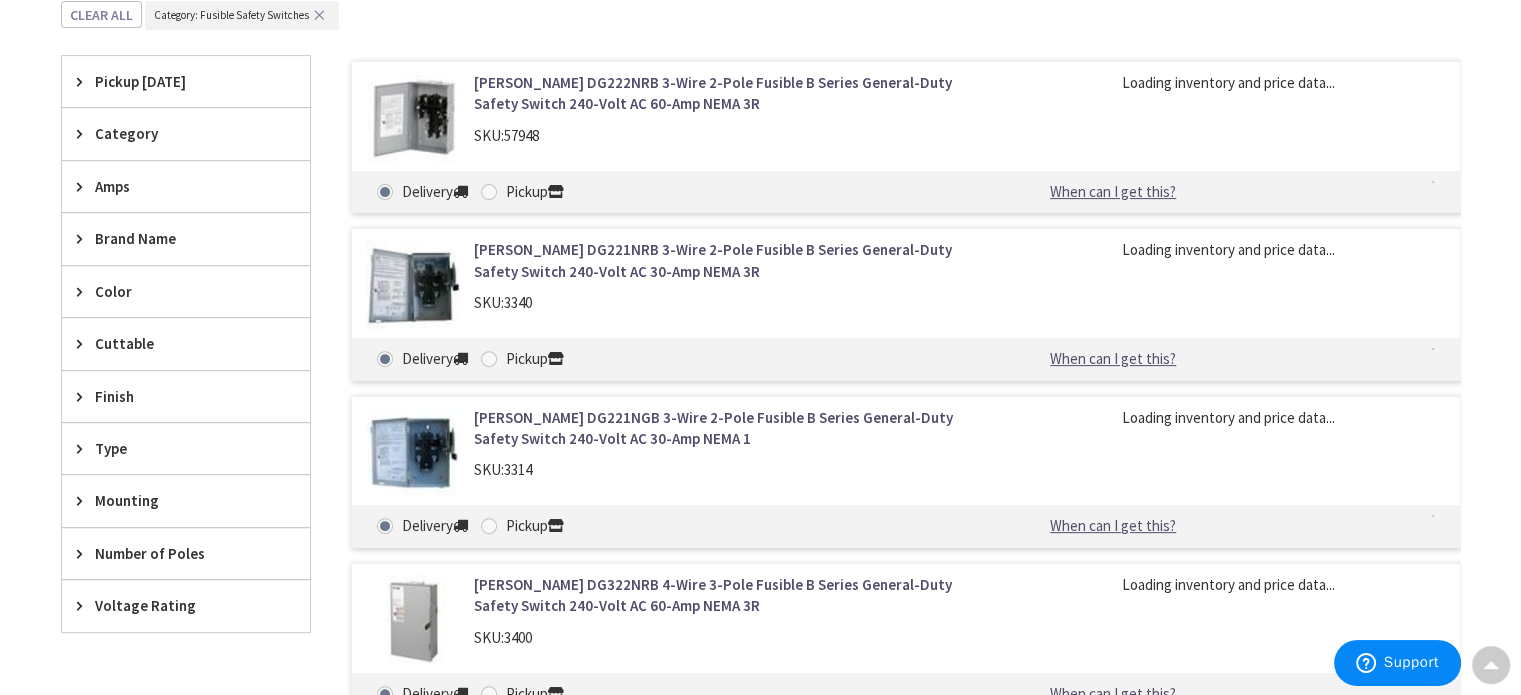click on "Brand Name" at bounding box center (176, 238) 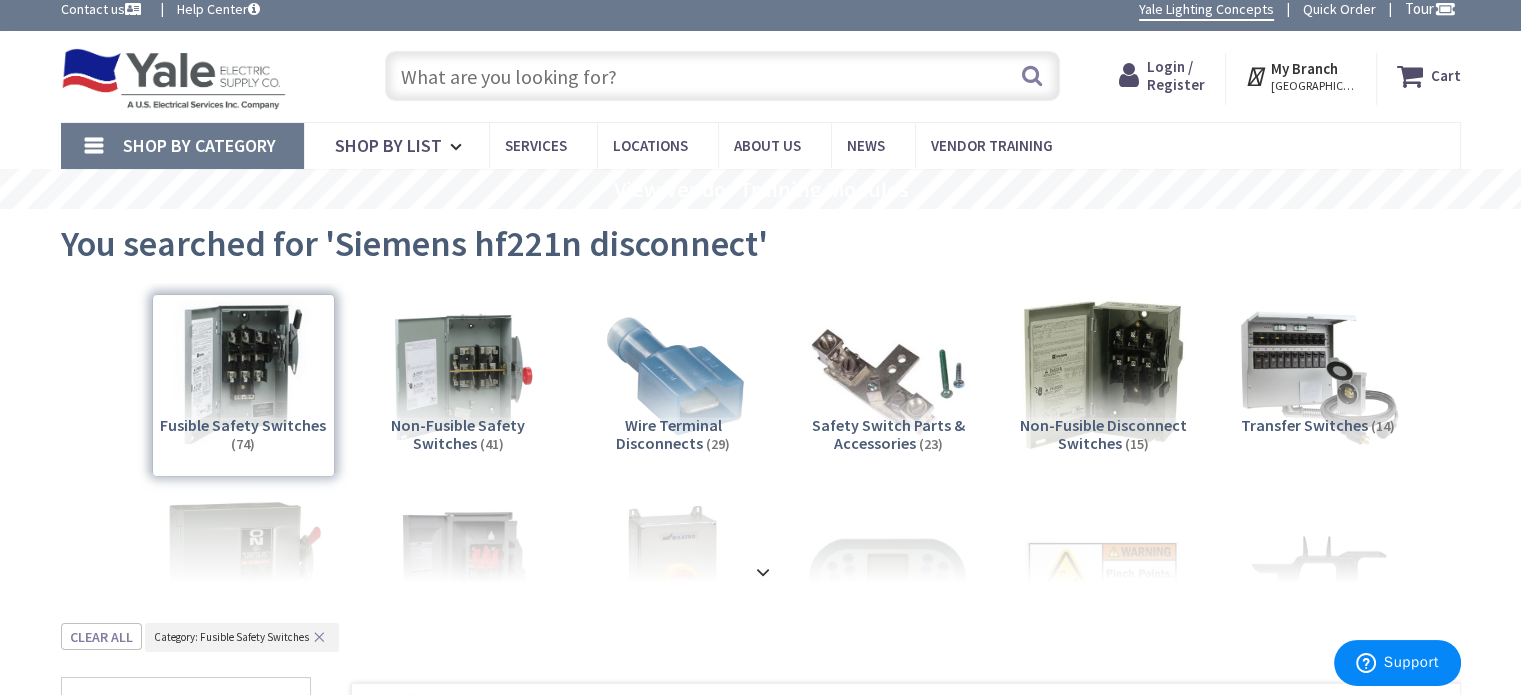 scroll, scrollTop: 0, scrollLeft: 0, axis: both 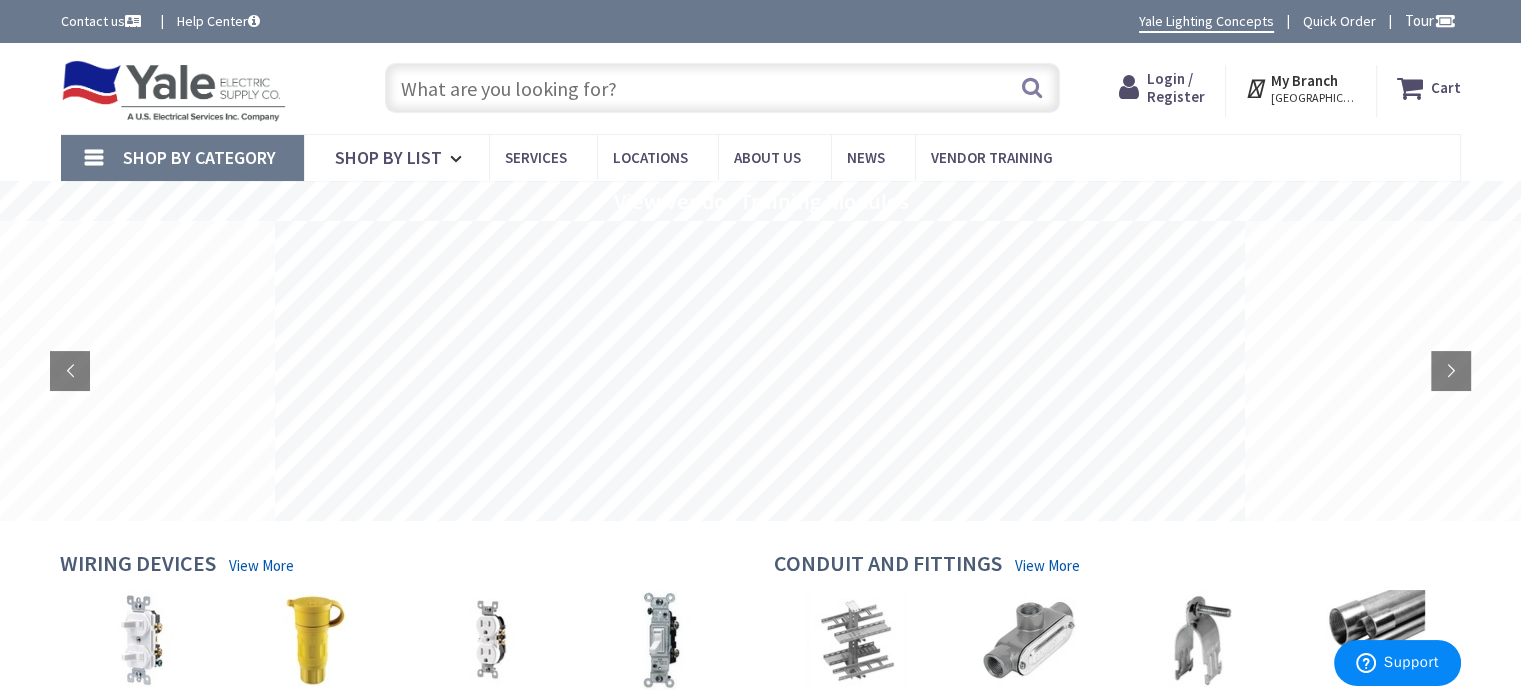 click at bounding box center (722, 88) 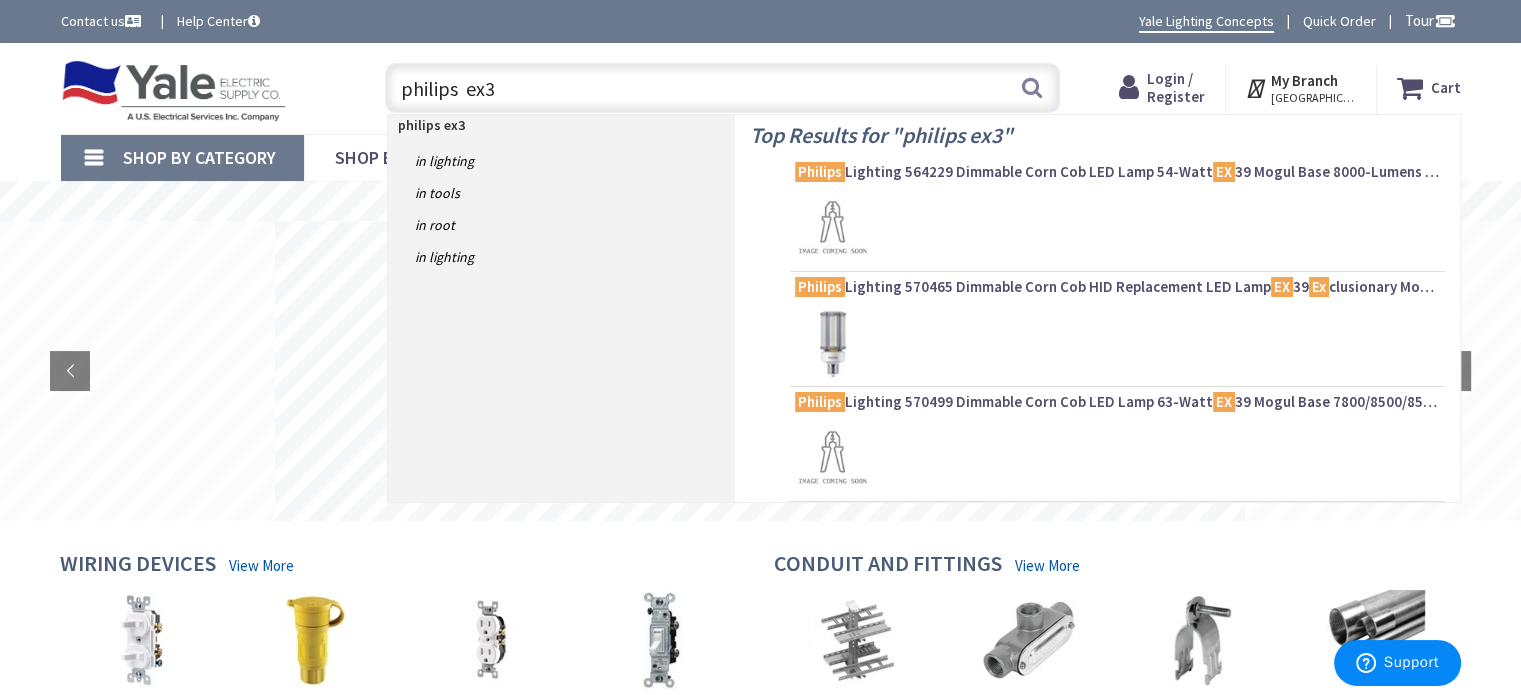 type on "philips  ex39" 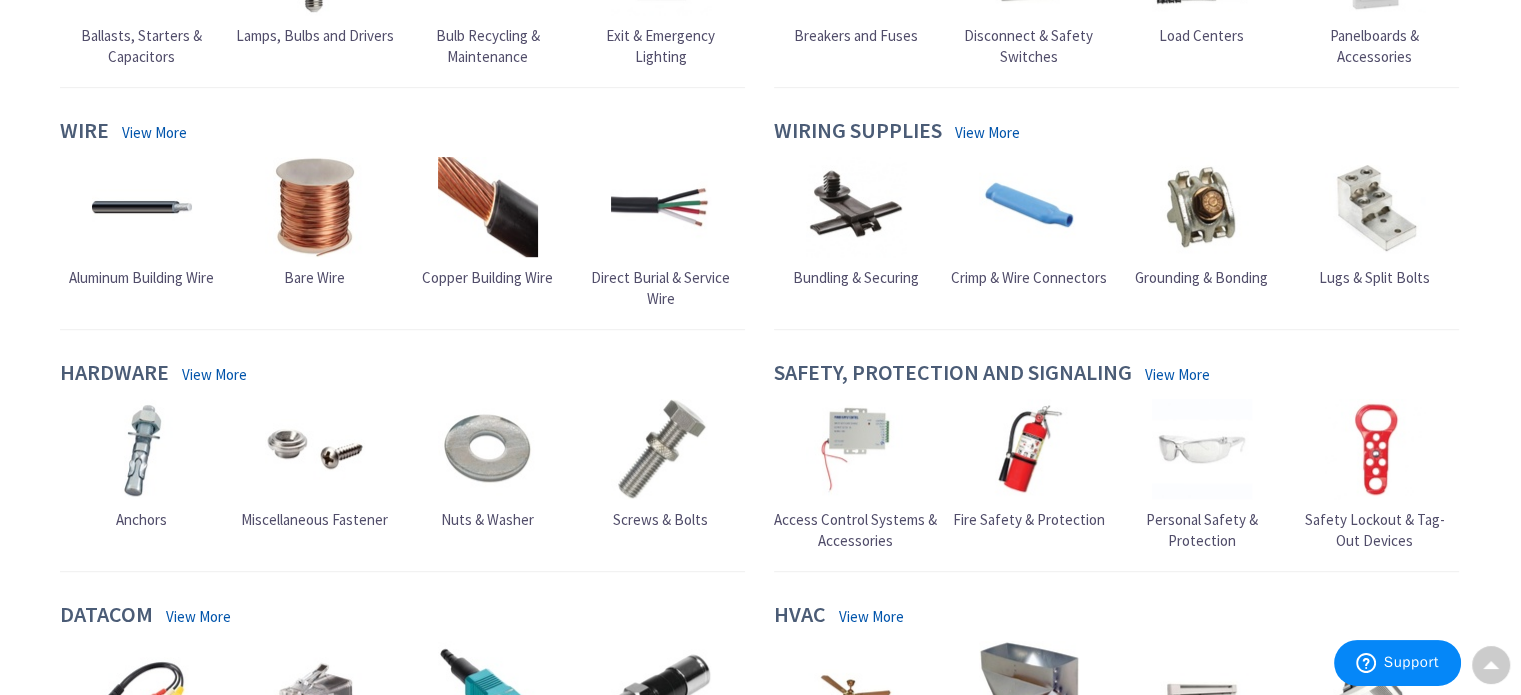 scroll, scrollTop: 1200, scrollLeft: 0, axis: vertical 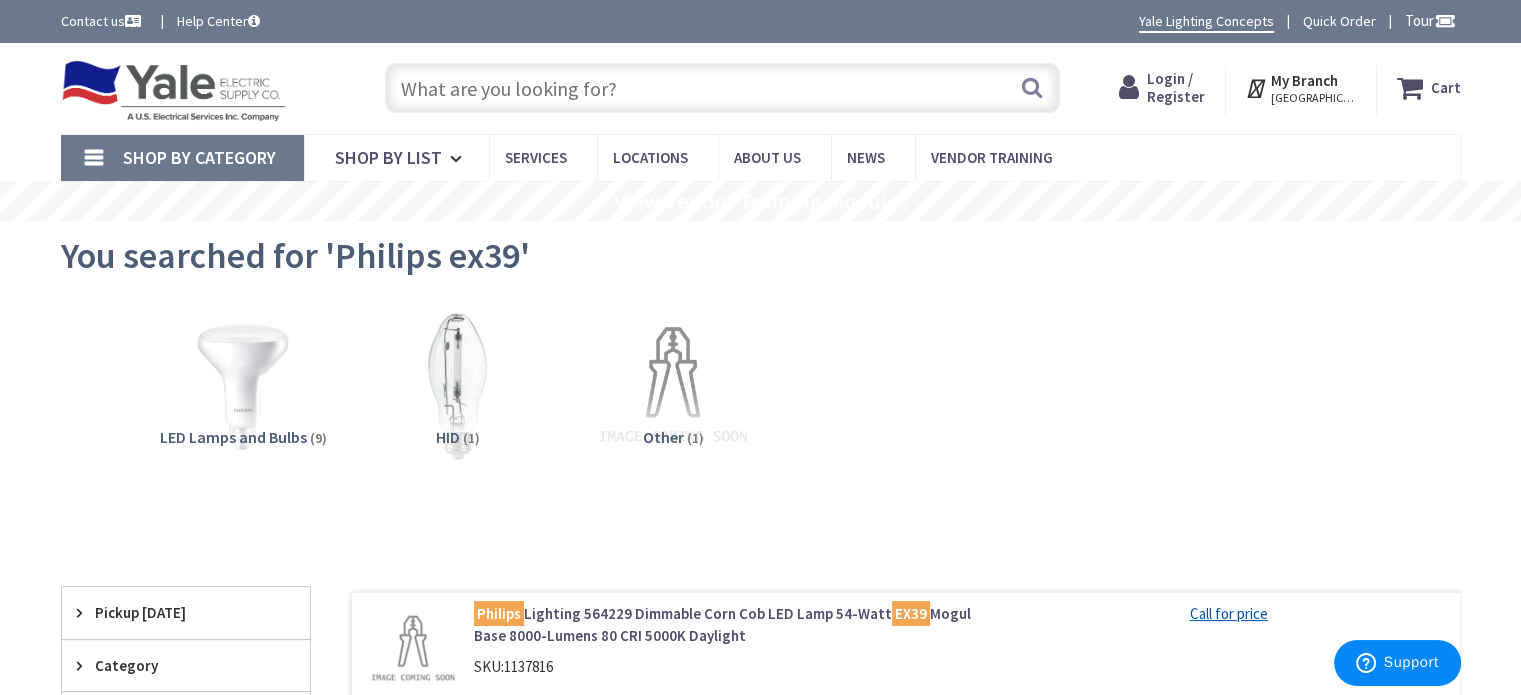 click on "HARRISBURG, PA" at bounding box center (1313, 98) 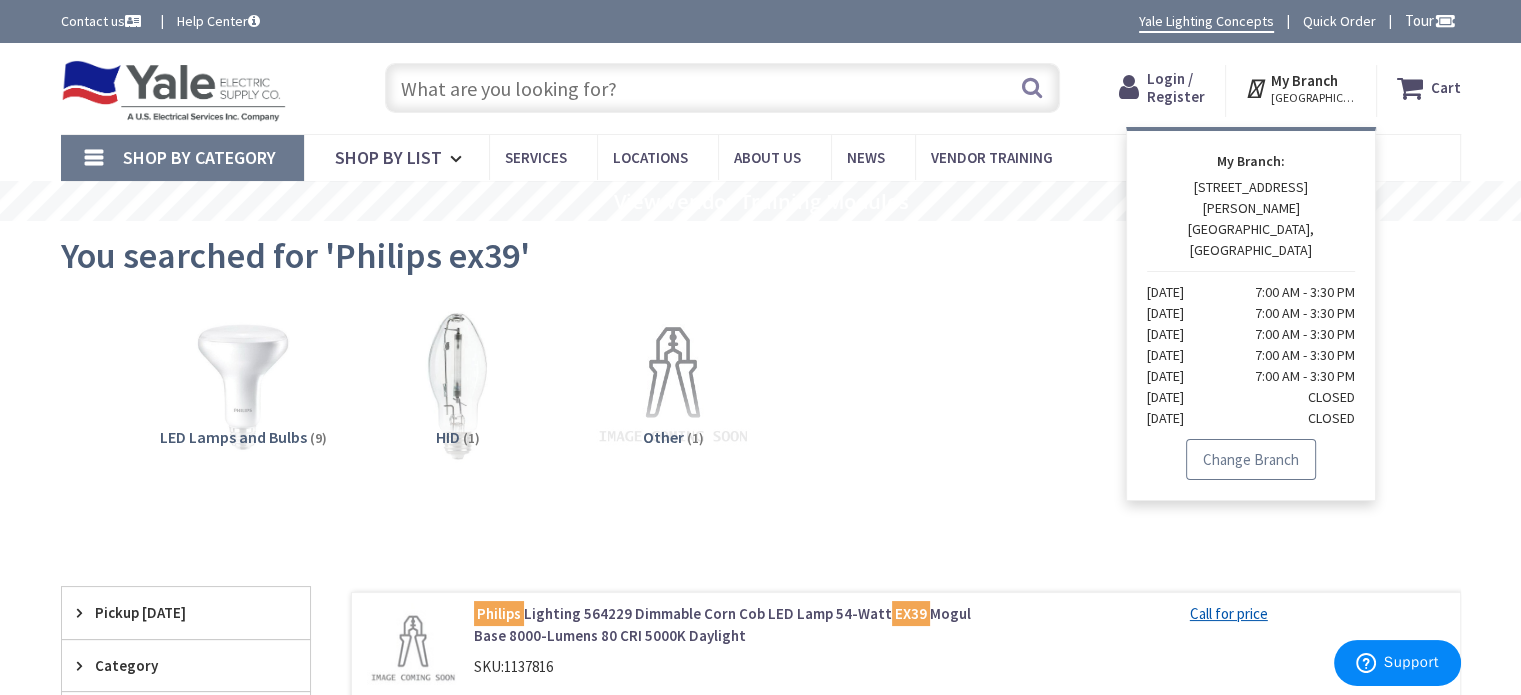 click on "Change Branch" at bounding box center [1251, 460] 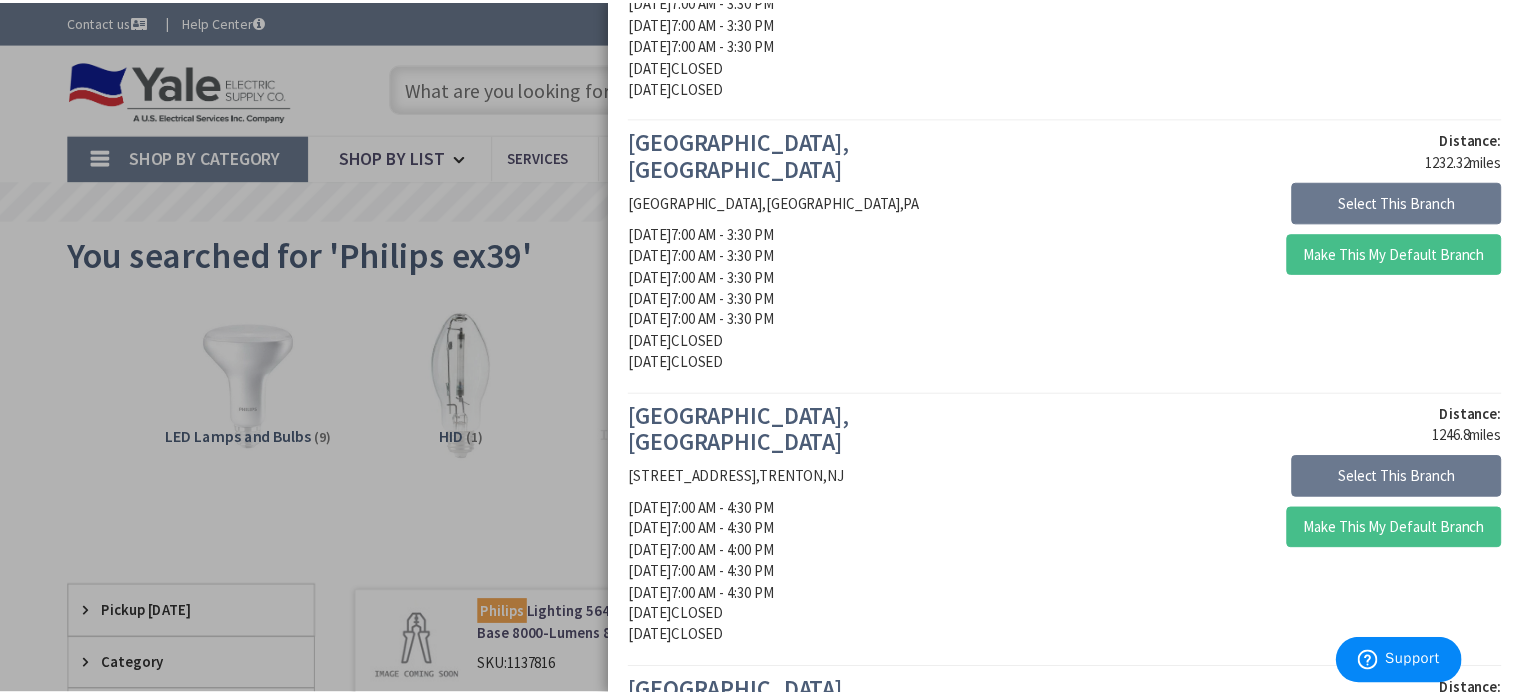 scroll, scrollTop: 2200, scrollLeft: 0, axis: vertical 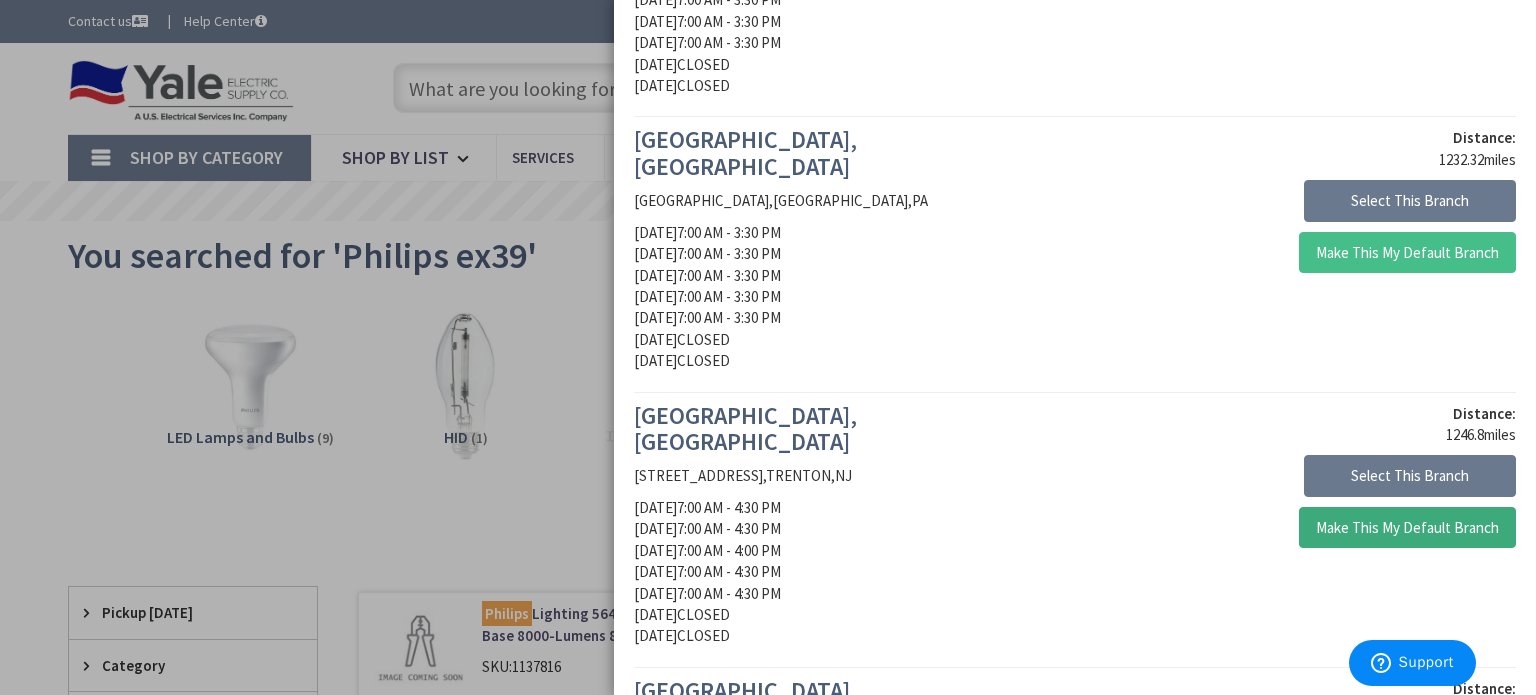 click on "Make This My Default Branch" at bounding box center [1407, 528] 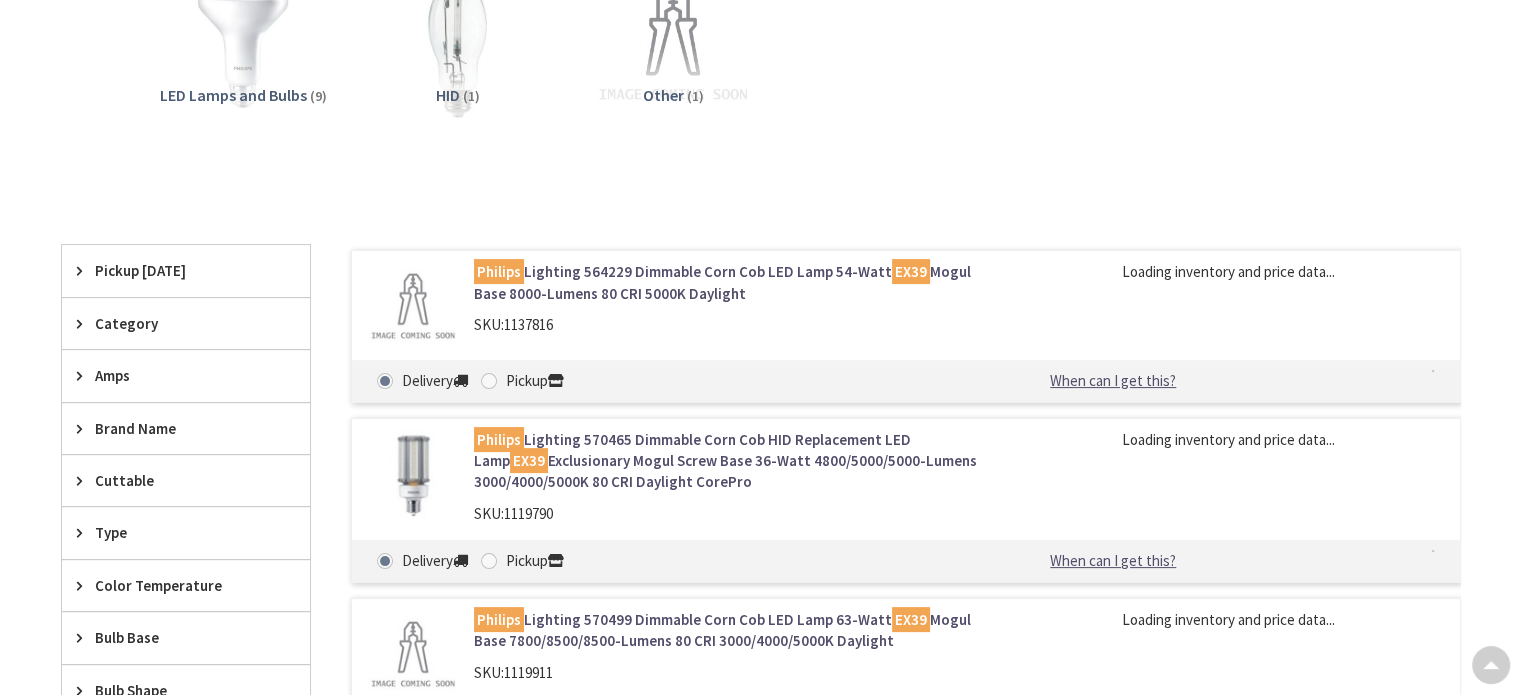 scroll, scrollTop: 400, scrollLeft: 0, axis: vertical 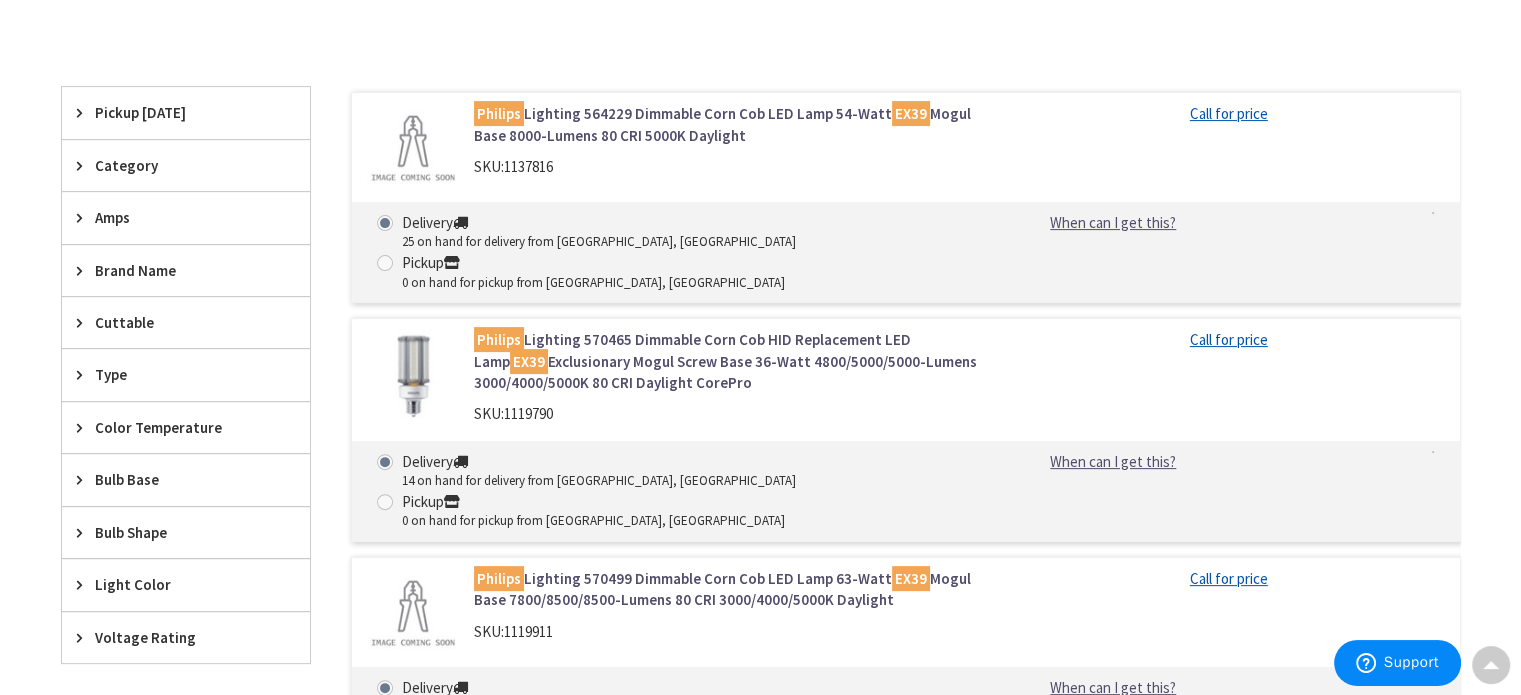 click on "Philips  Lighting 570465 Dimmable Corn Cob HID Replacement LED Lamp  EX39  Exclusionary Mogul Screw Base 36-Watt 4800/5000/5000-Lumens 3000/4000/5000K 80 CRI Daylight CorePro" at bounding box center [728, 361] 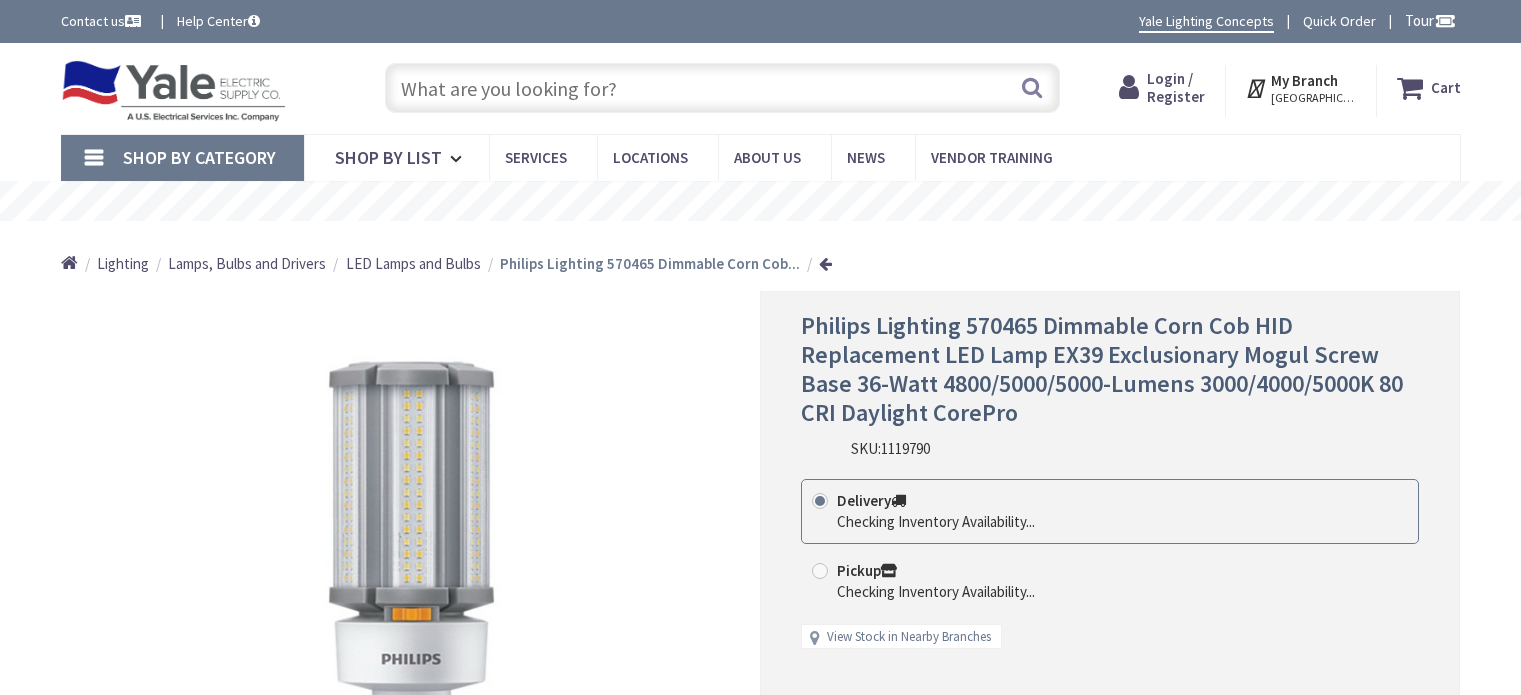scroll, scrollTop: 0, scrollLeft: 0, axis: both 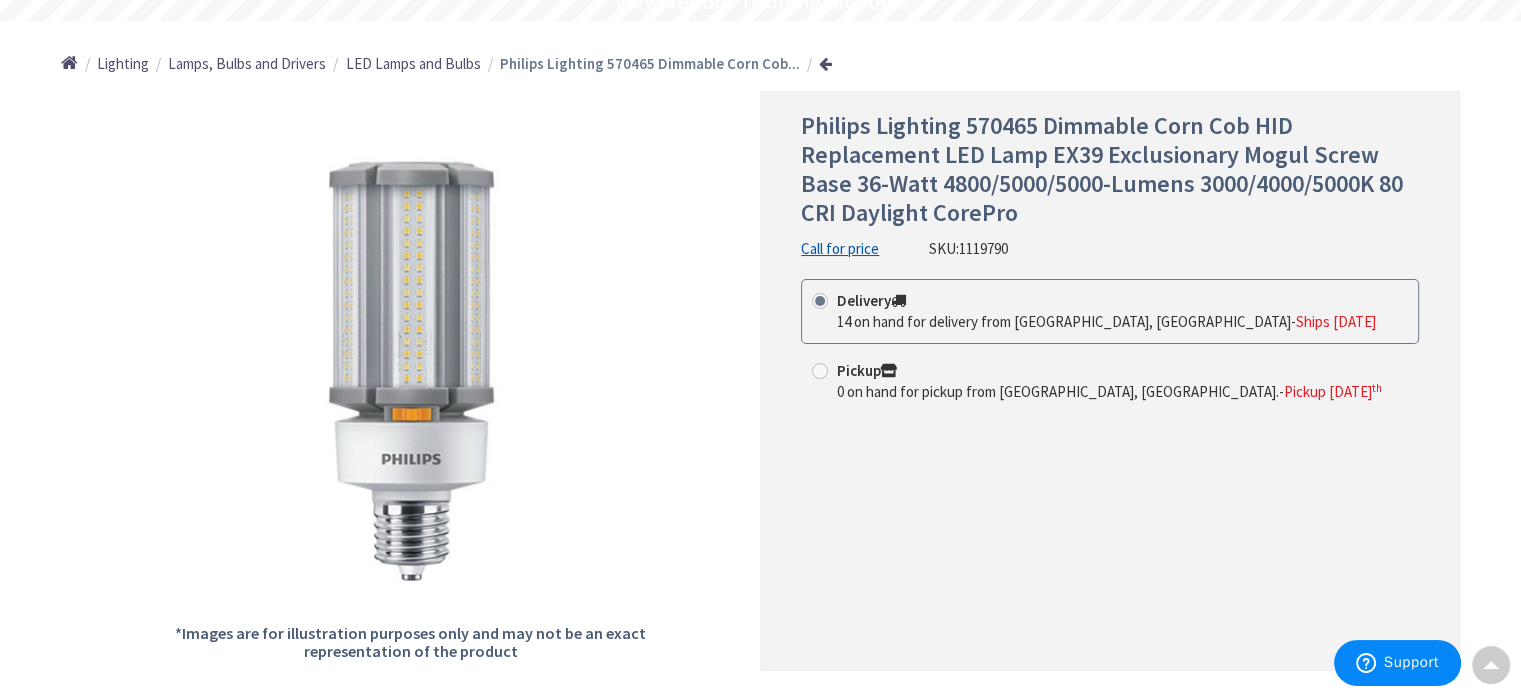 click at bounding box center (825, 63) 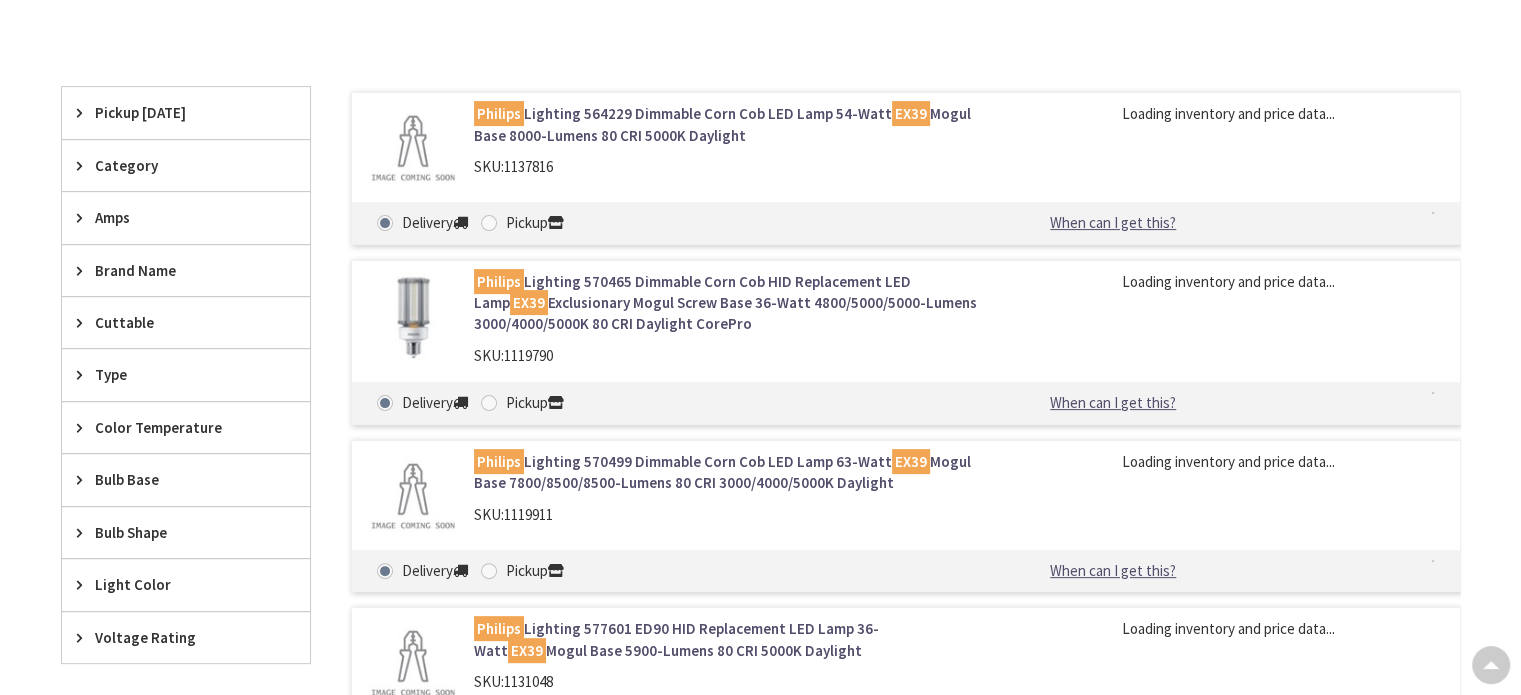 scroll, scrollTop: 500, scrollLeft: 0, axis: vertical 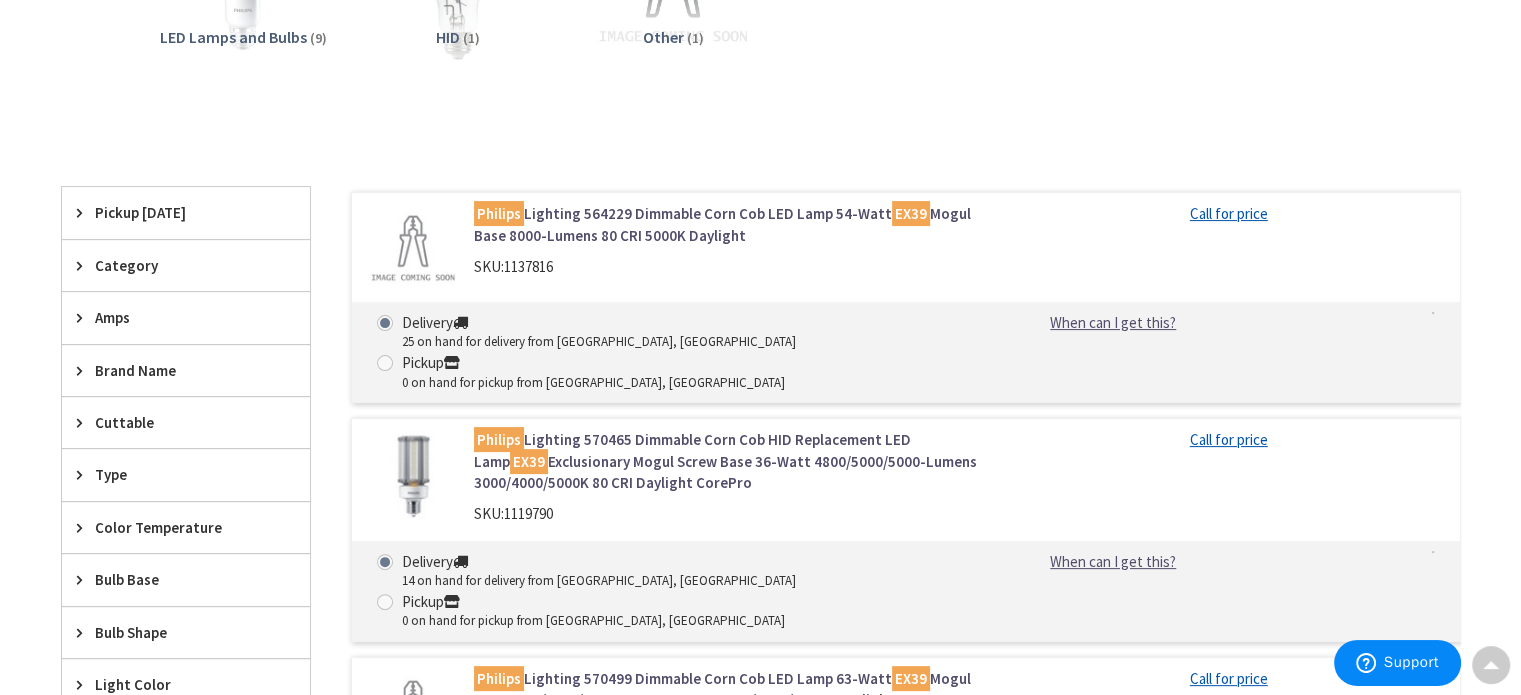 click on "Philips  Lighting 564229 Dimmable Corn Cob LED Lamp 54-Watt  EX39  Mogul Base 8000-Lumens 80 CRI 5000K Daylight" at bounding box center (728, 224) 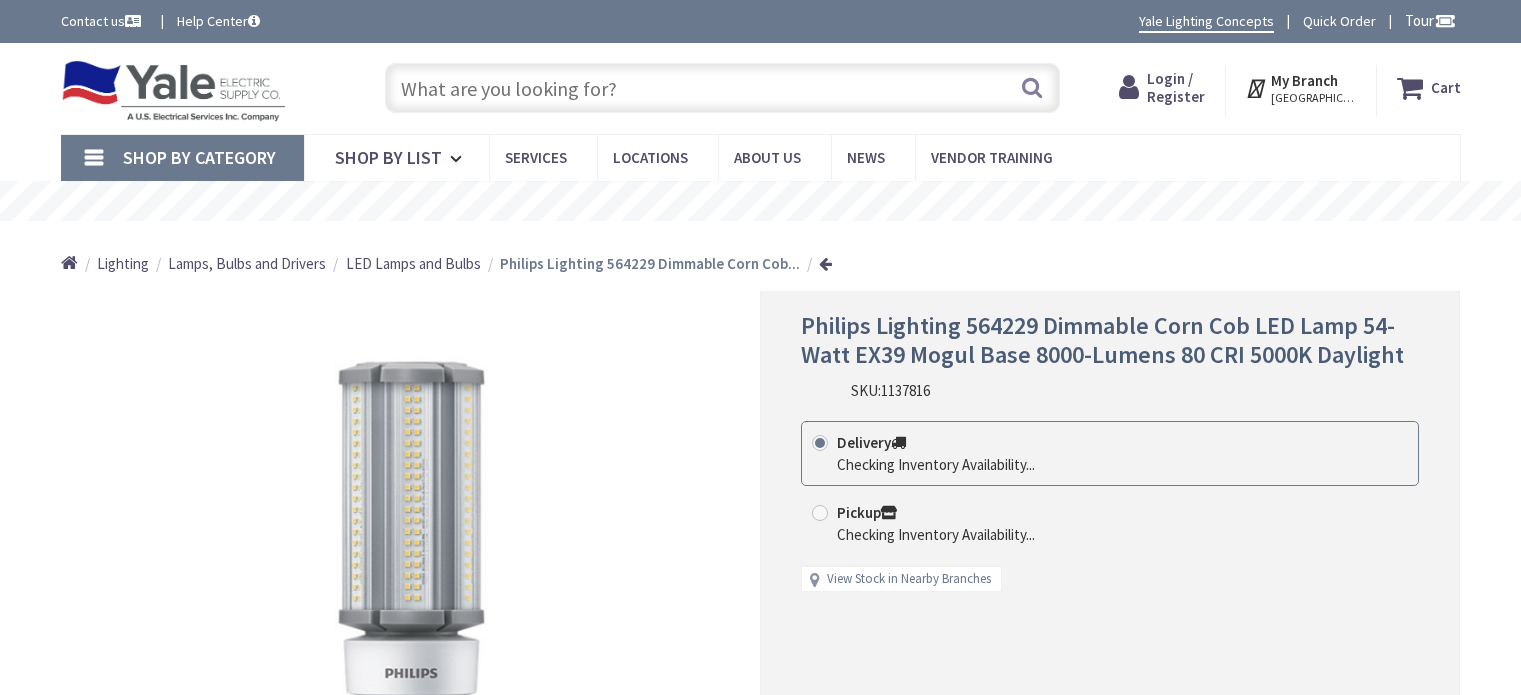 scroll, scrollTop: 0, scrollLeft: 0, axis: both 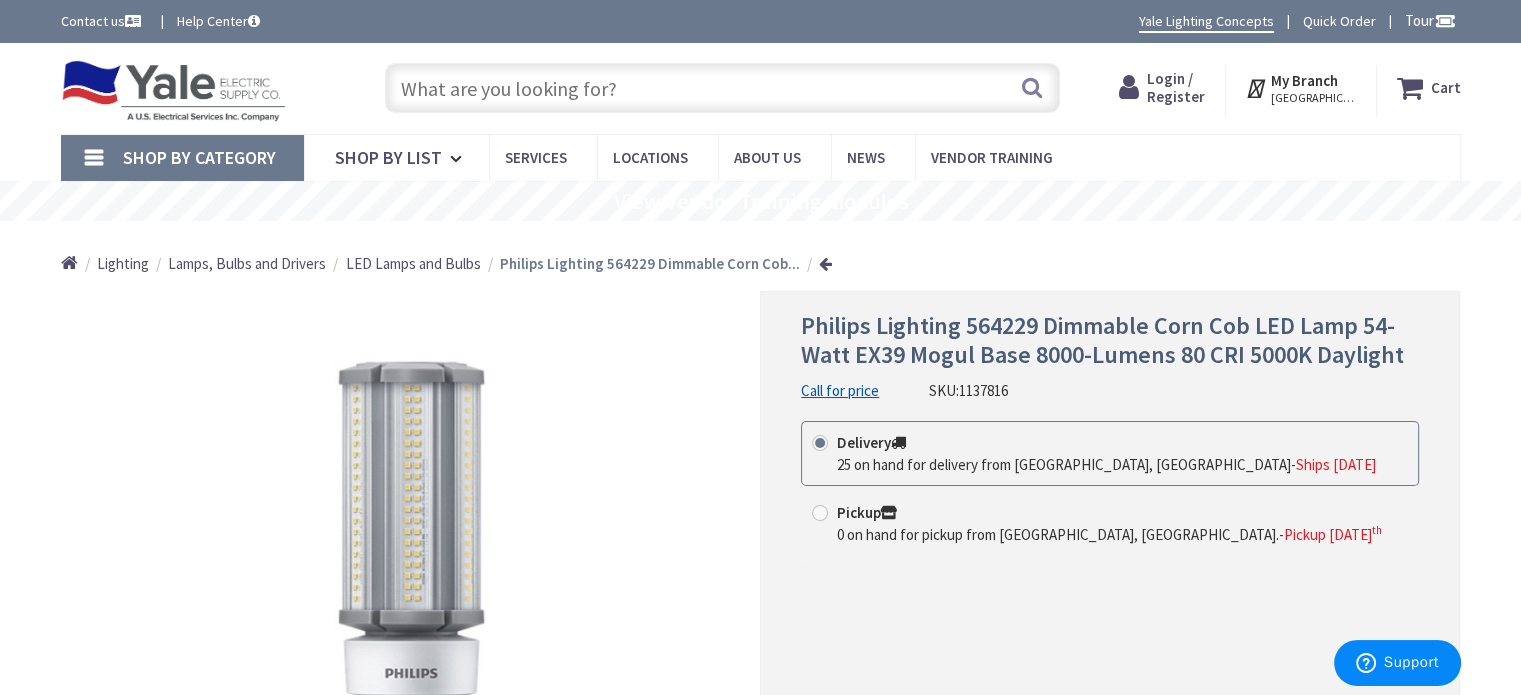 click at bounding box center [722, 88] 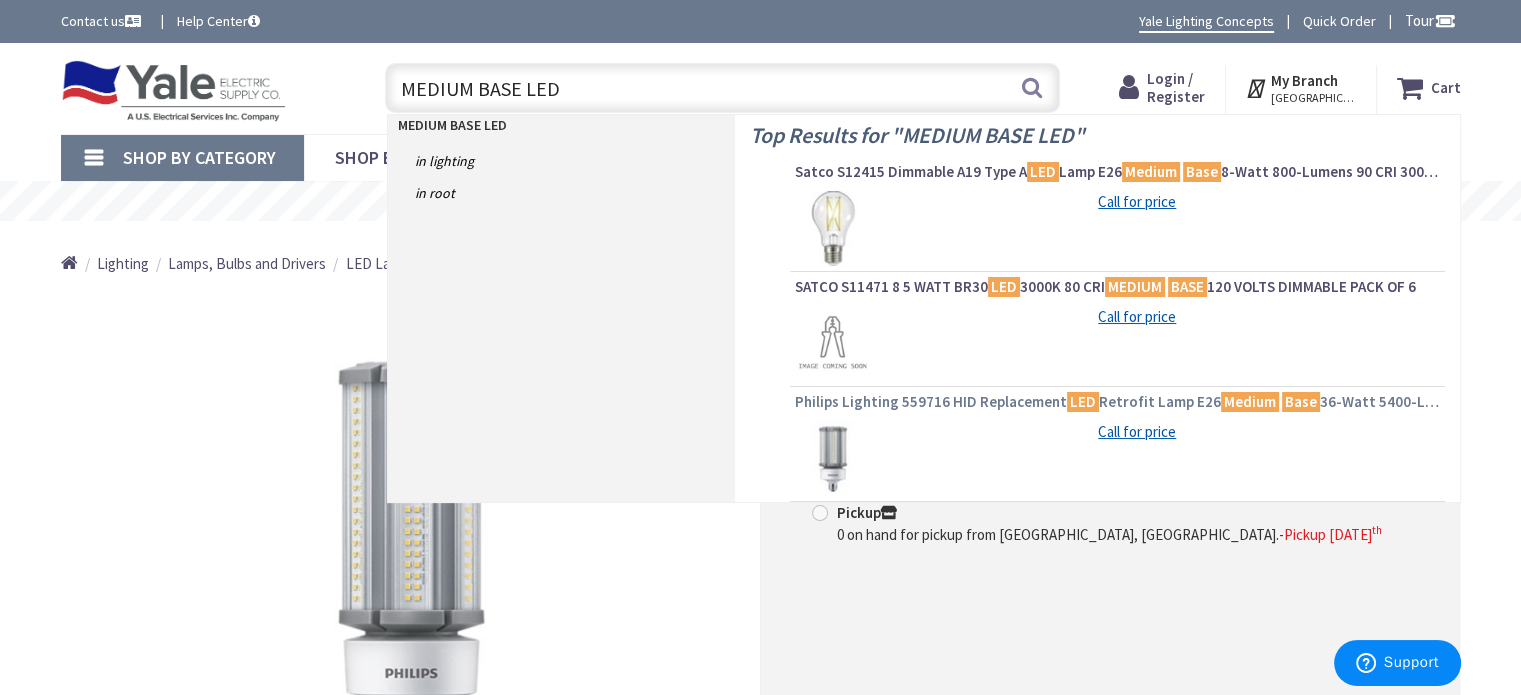 type on "MEDIUM BASE LED" 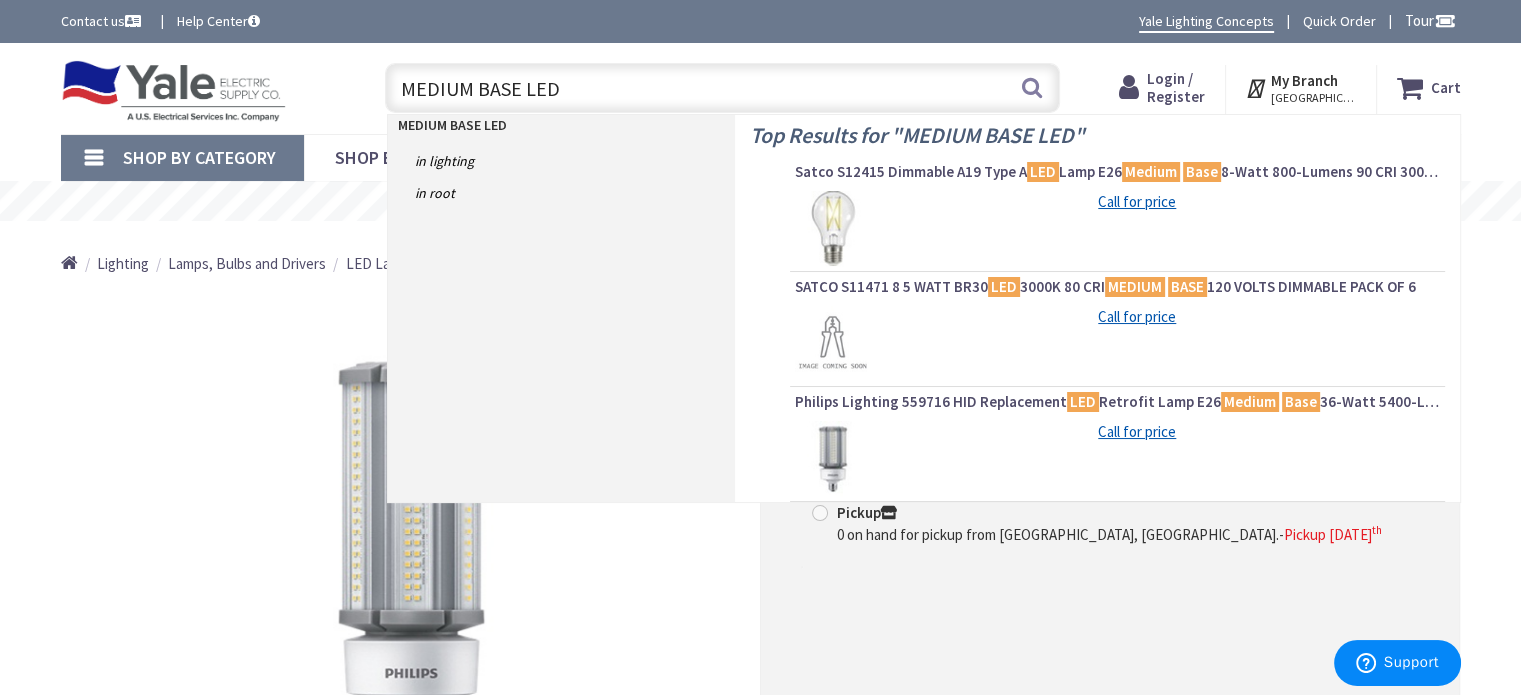 click on "Philips Lighting 559716 HID Replacement  LED  Retrofit Lamp E26  Medium   Base  36-Watt 5400-Lumens 5000K 80 CRI Daylight CorePro" at bounding box center [1117, 402] 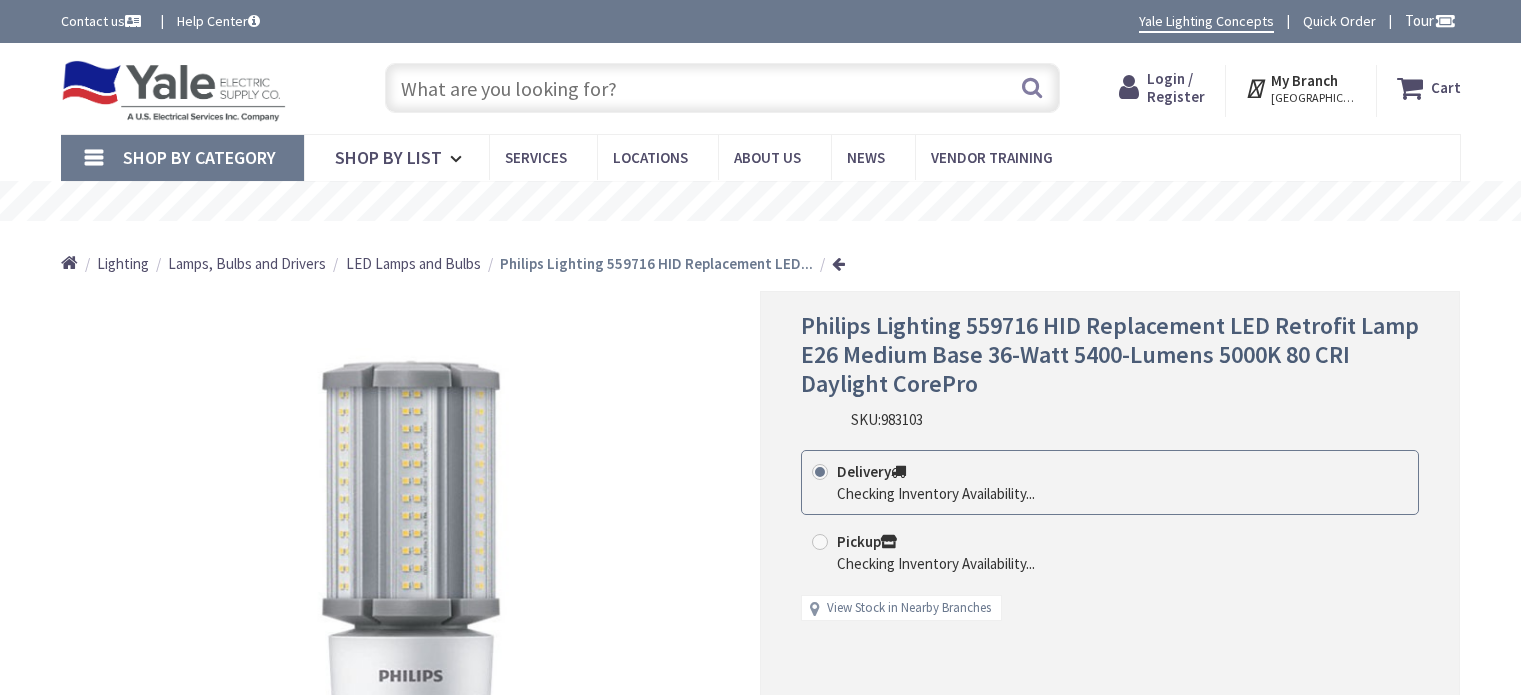 scroll, scrollTop: 0, scrollLeft: 0, axis: both 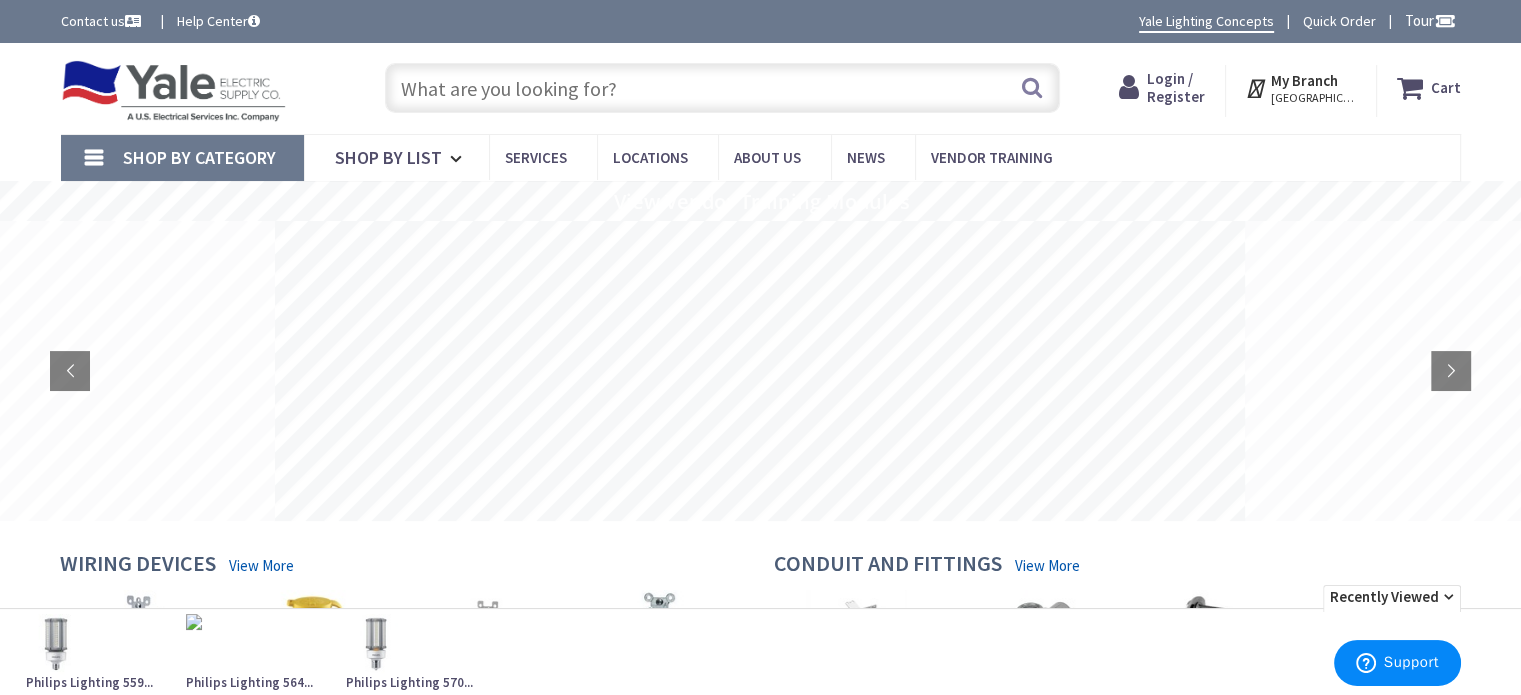 click at bounding box center [722, 88] 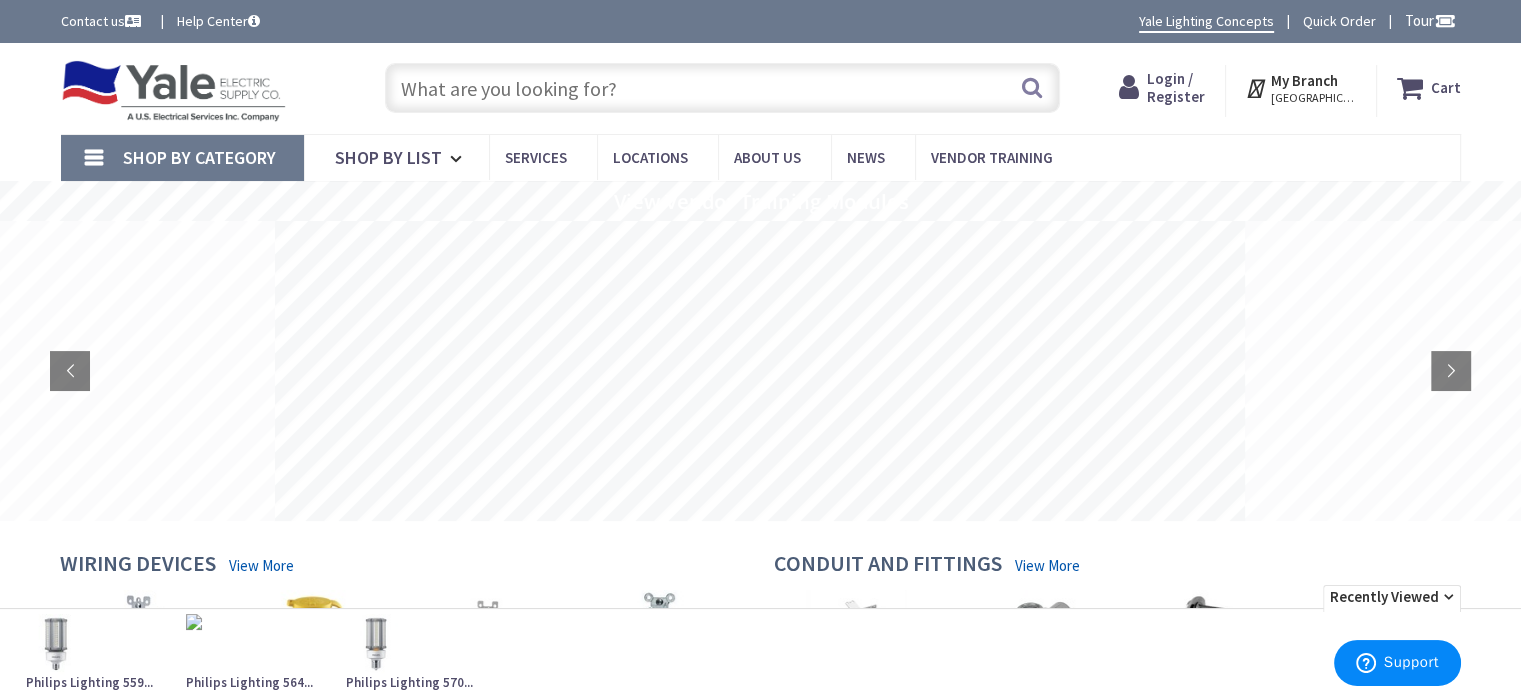 click at bounding box center [56, 644] 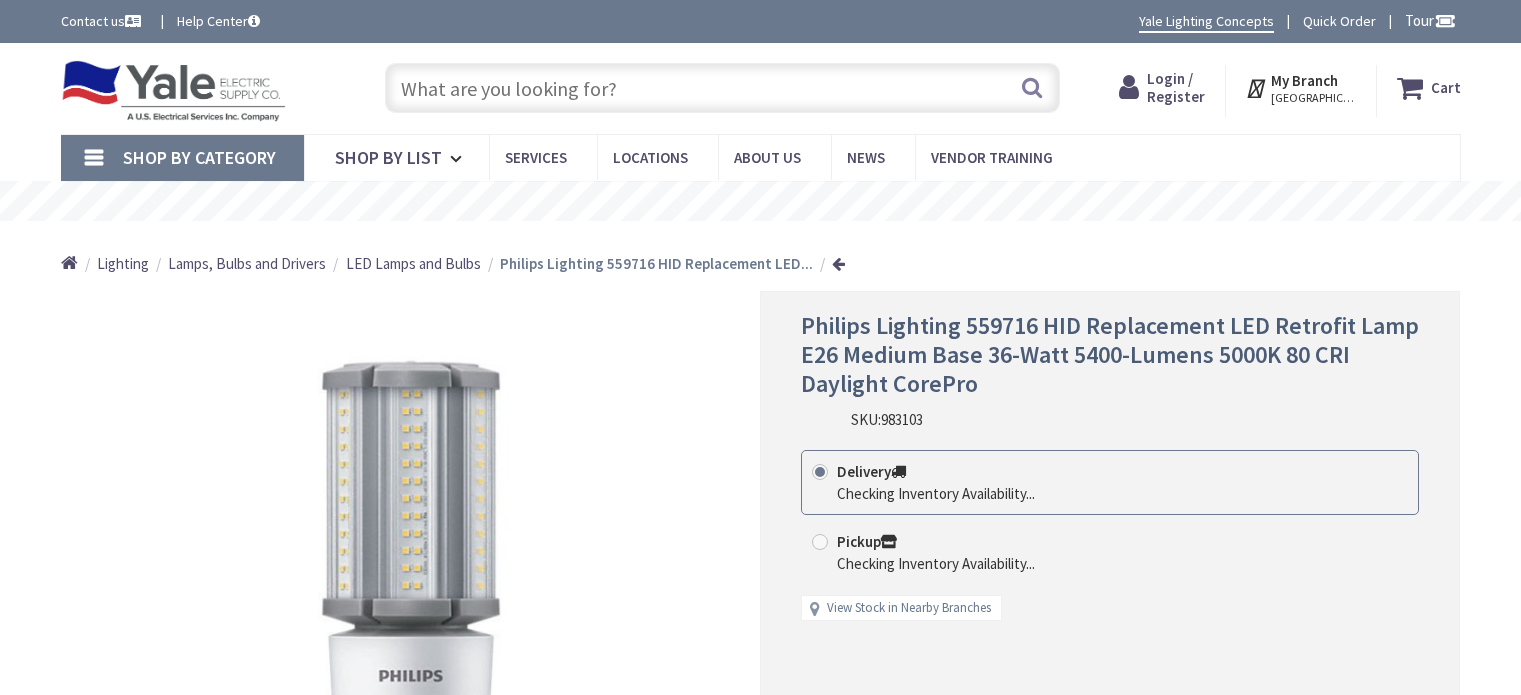 scroll, scrollTop: 0, scrollLeft: 0, axis: both 